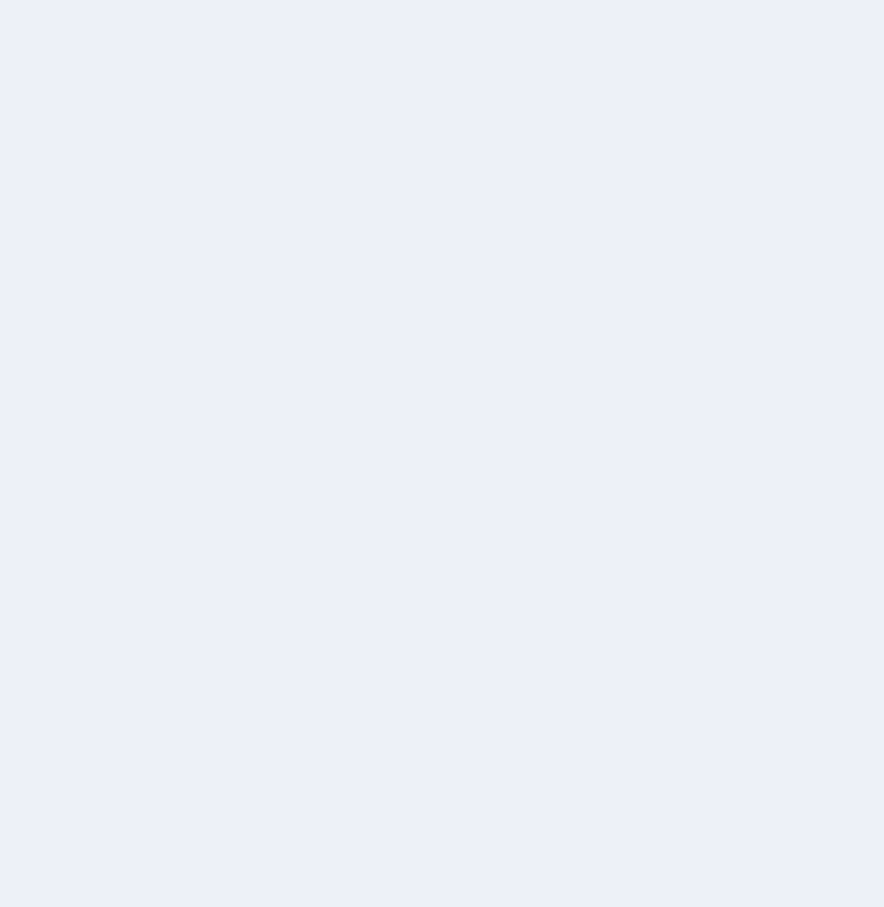 scroll, scrollTop: 0, scrollLeft: 0, axis: both 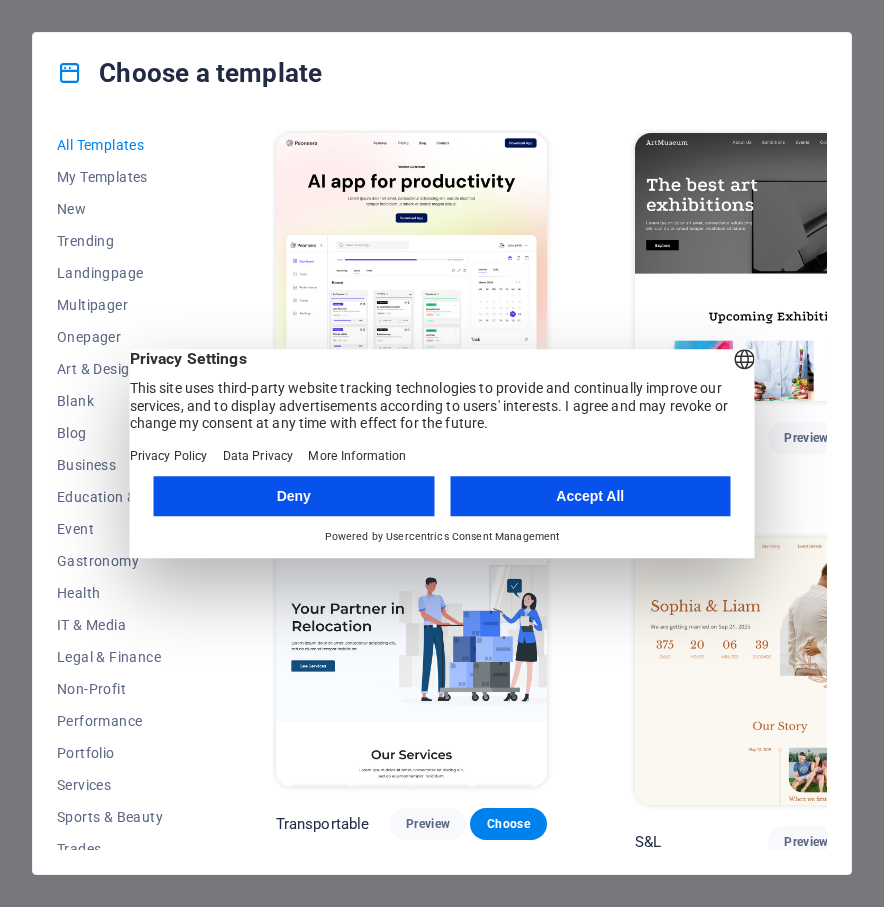 click on "Accept All" at bounding box center (590, 496) 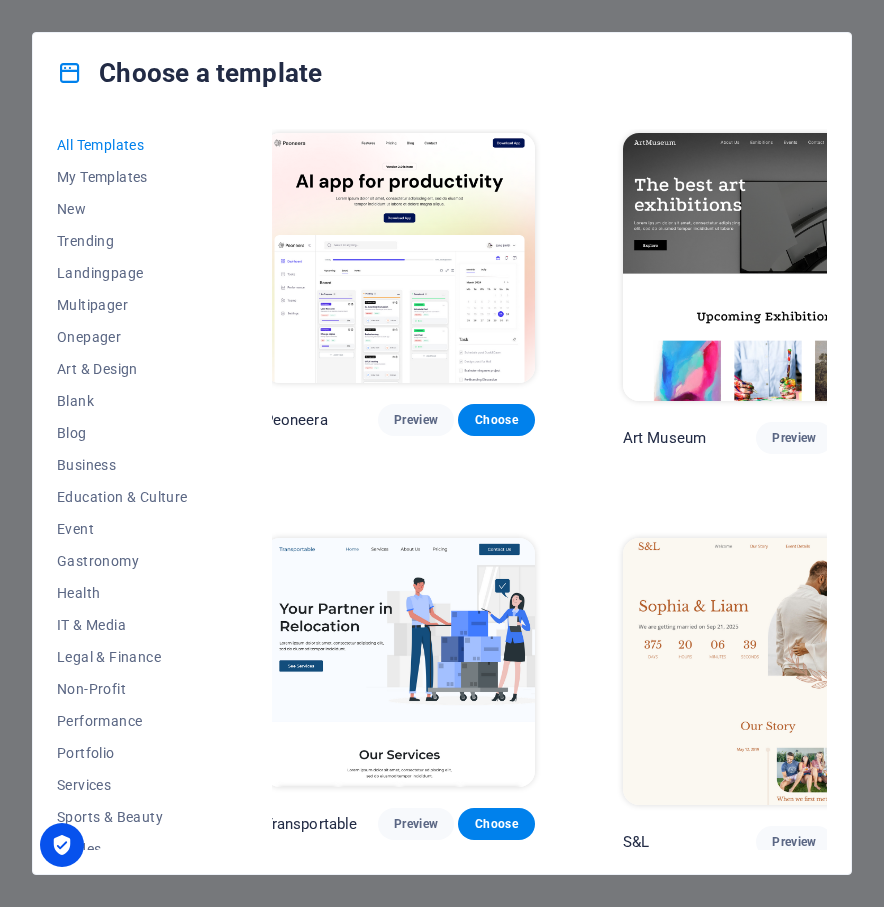 scroll, scrollTop: 0, scrollLeft: 0, axis: both 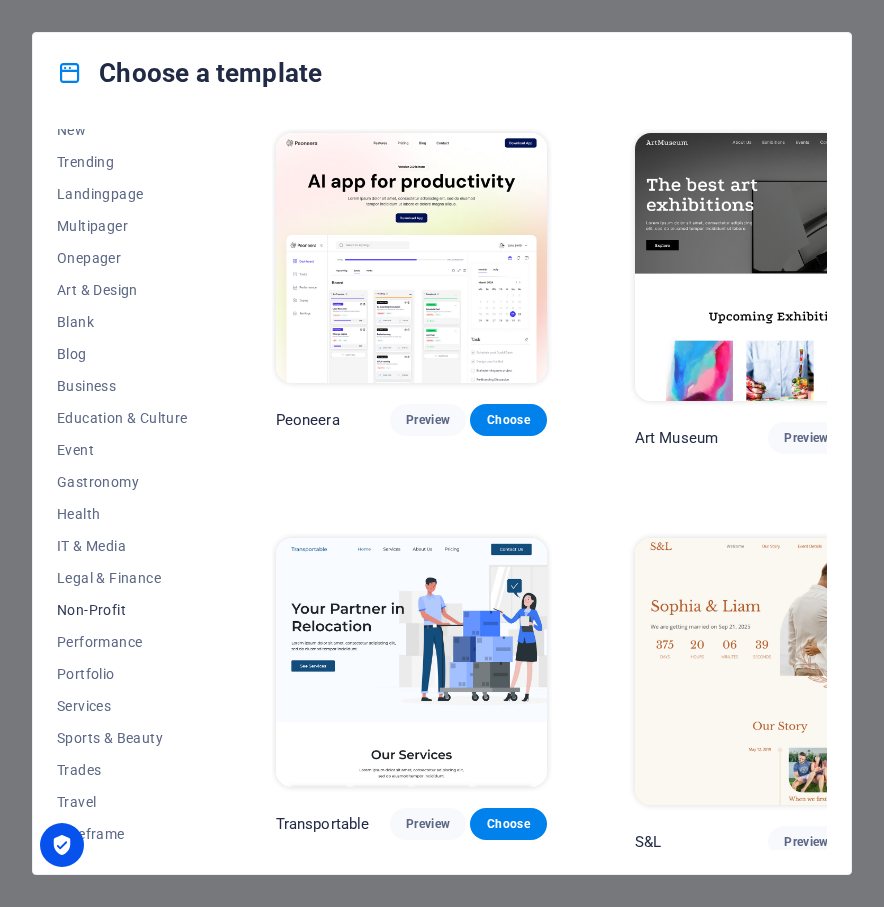 click on "Non-Profit" at bounding box center [122, 610] 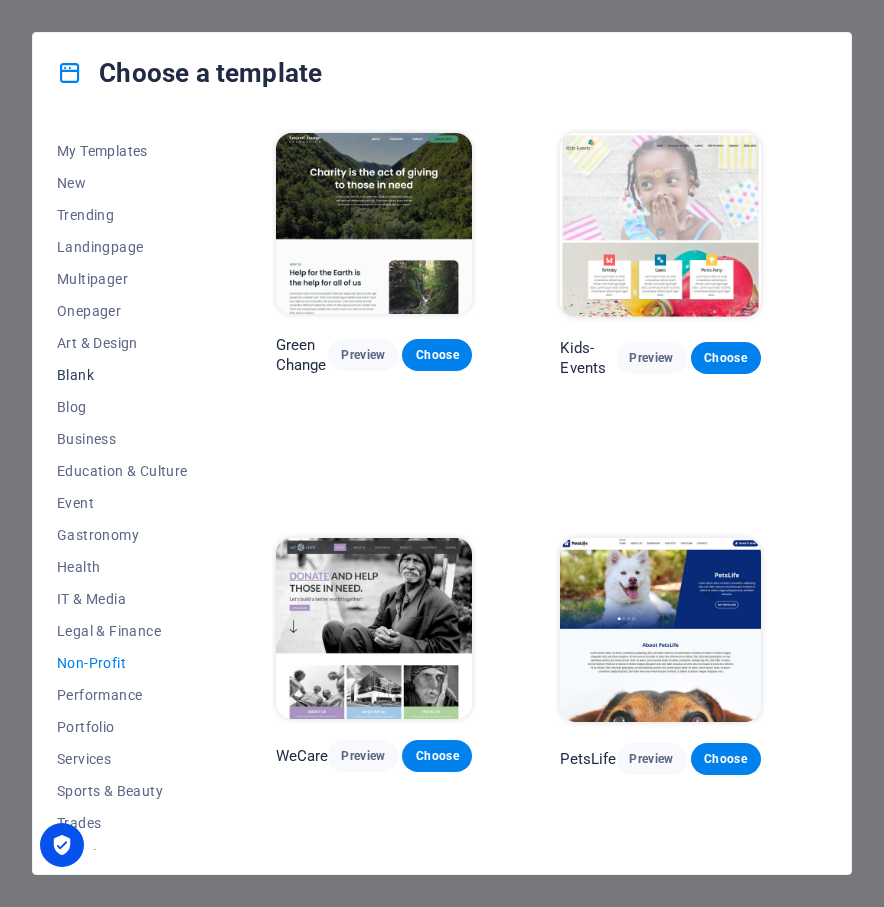 scroll, scrollTop: 0, scrollLeft: 0, axis: both 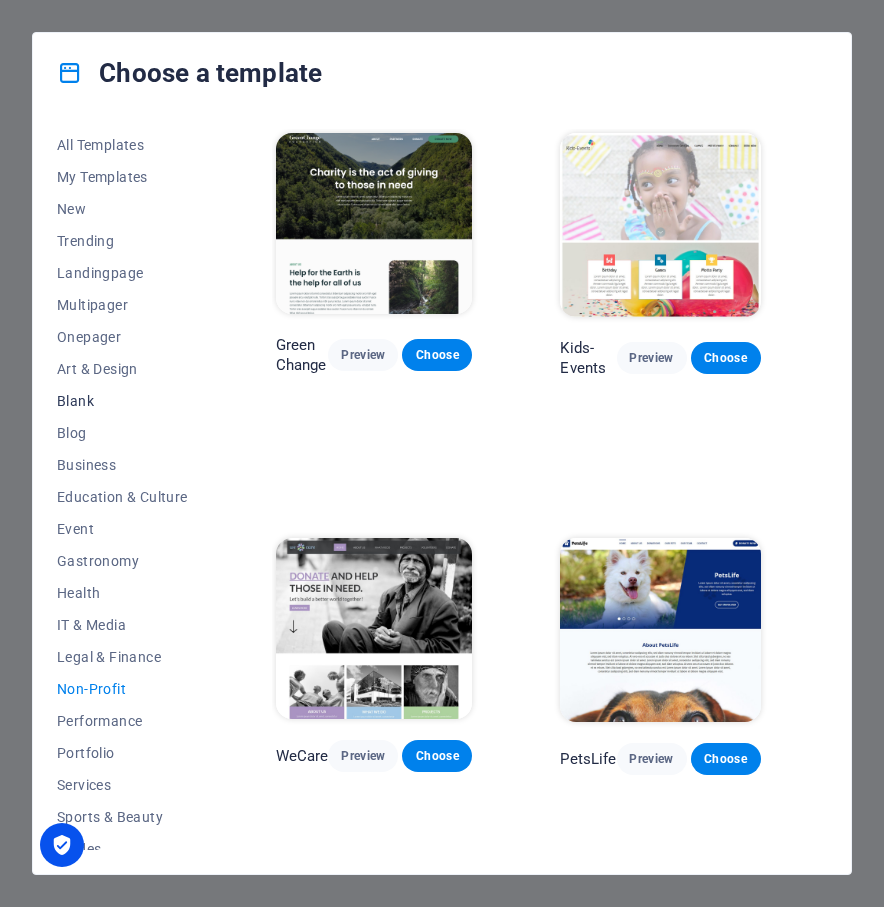 click on "Blank" at bounding box center [122, 401] 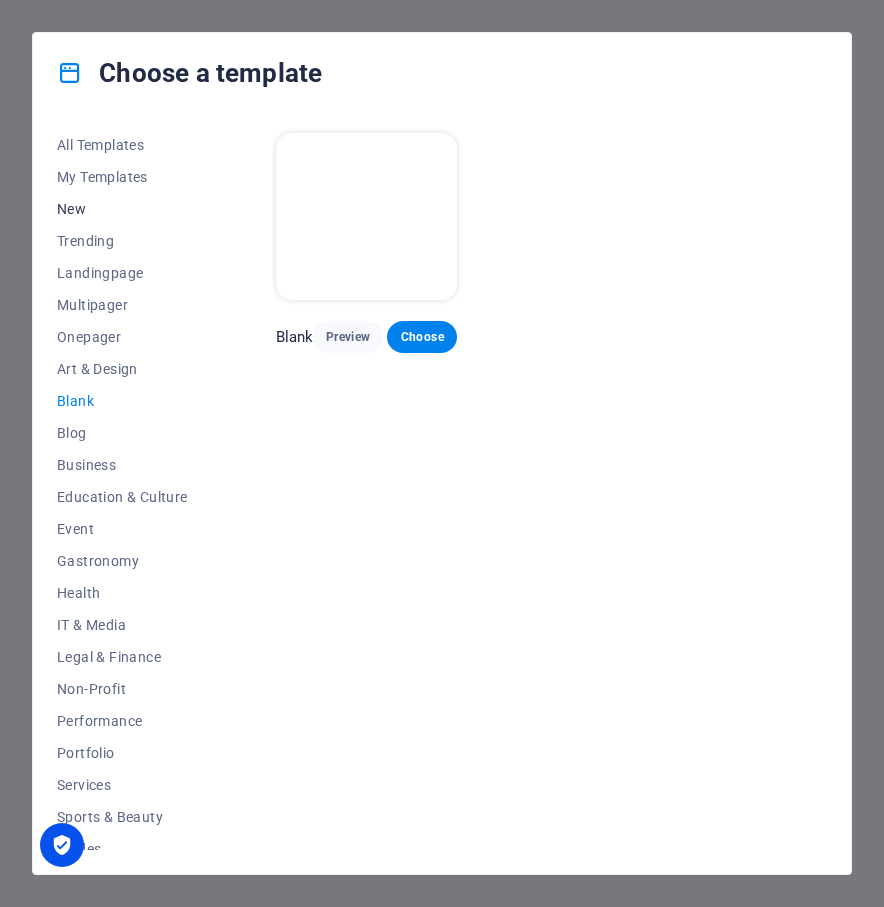 click on "New" at bounding box center [122, 209] 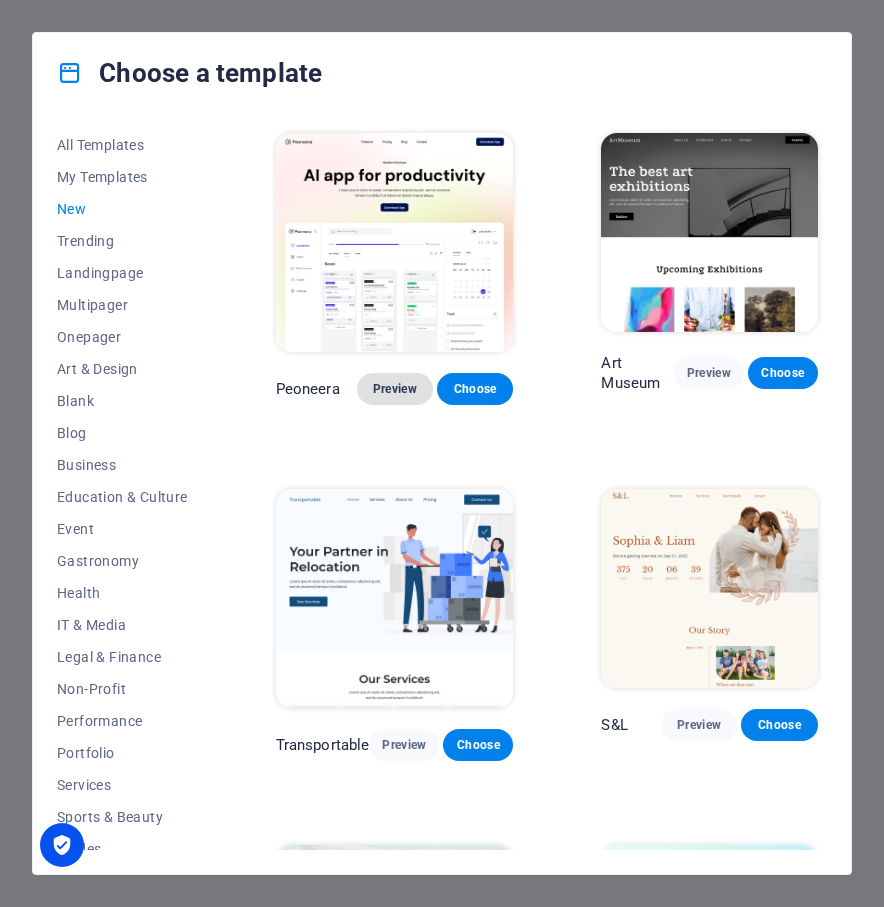 click on "Preview" at bounding box center [395, 389] 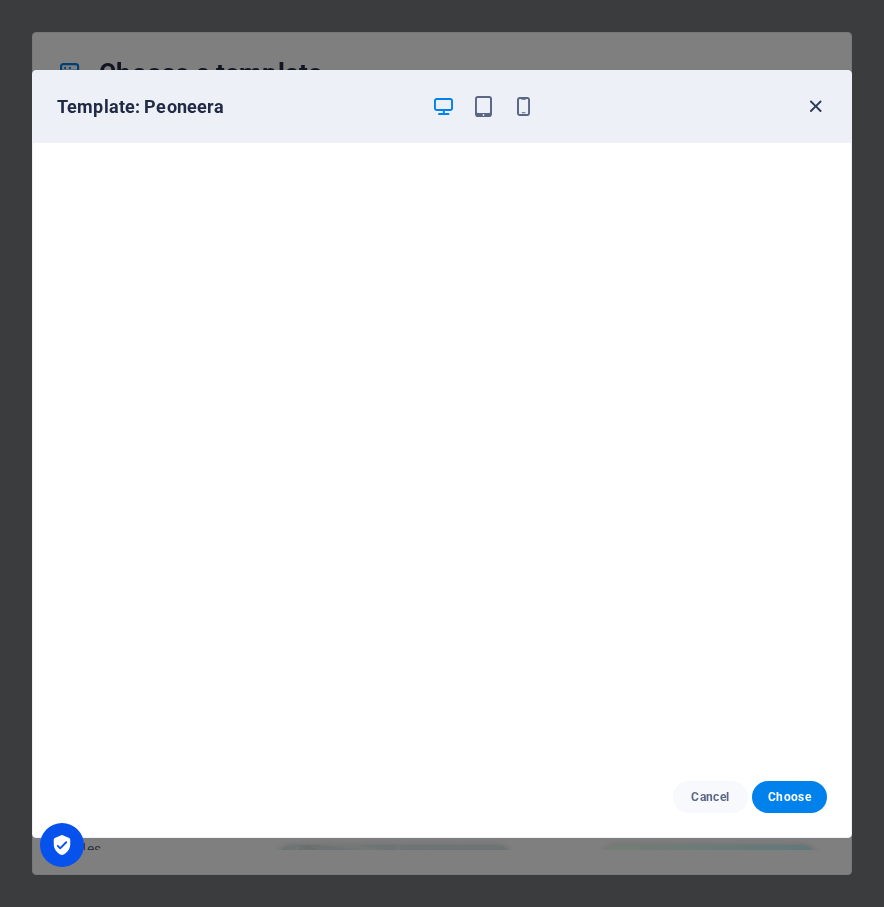 click at bounding box center [815, 106] 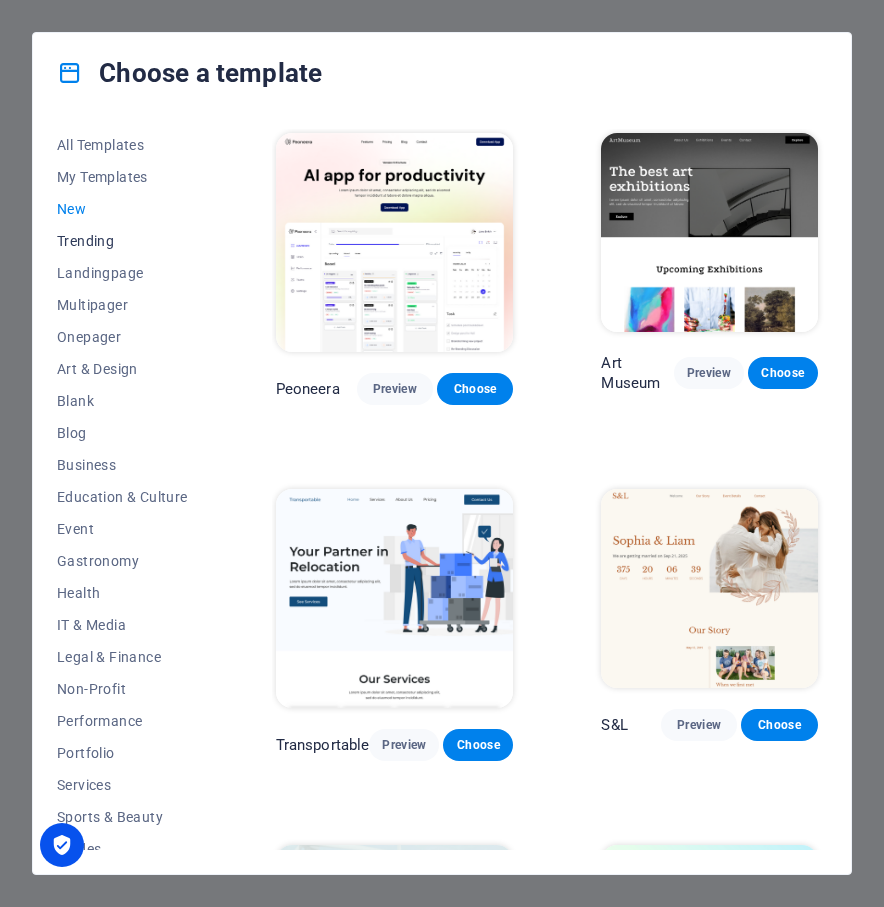 click on "Trending" at bounding box center [122, 241] 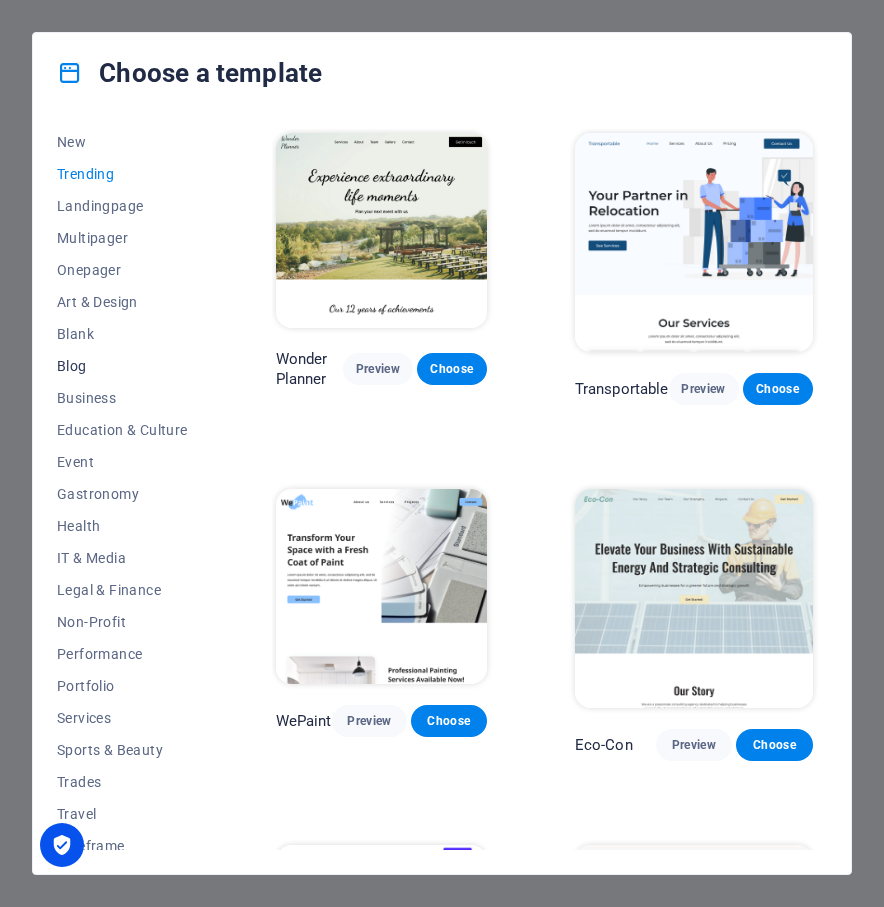 scroll, scrollTop: 79, scrollLeft: 0, axis: vertical 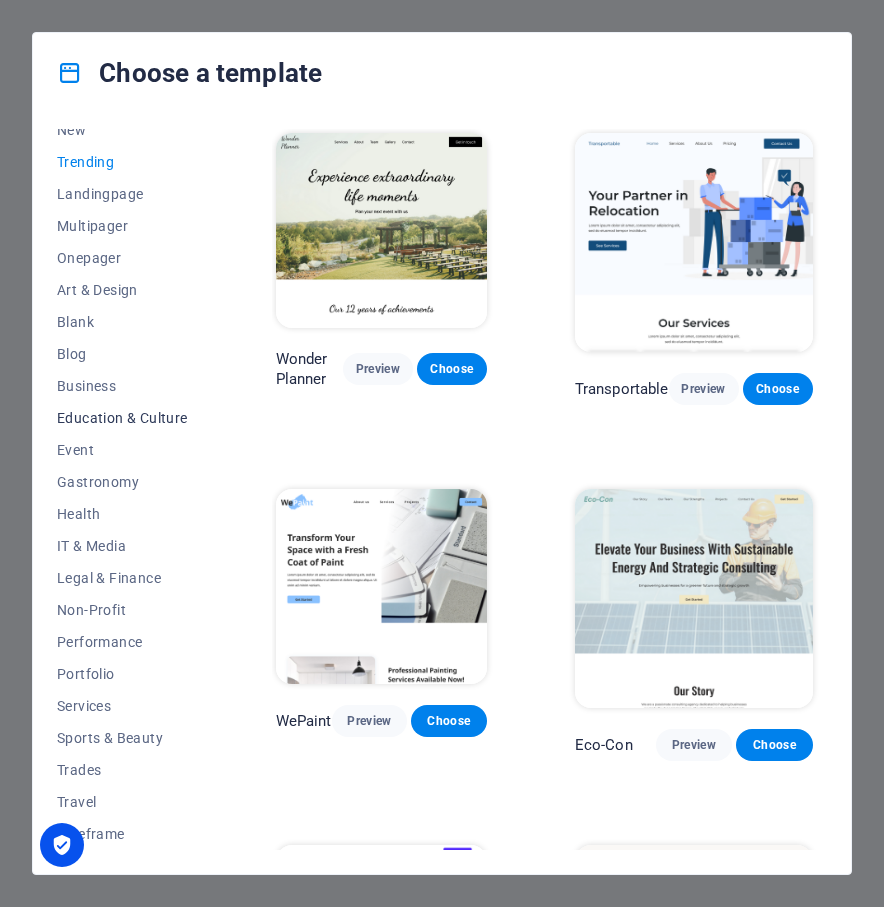 click on "Education & Culture" at bounding box center (122, 418) 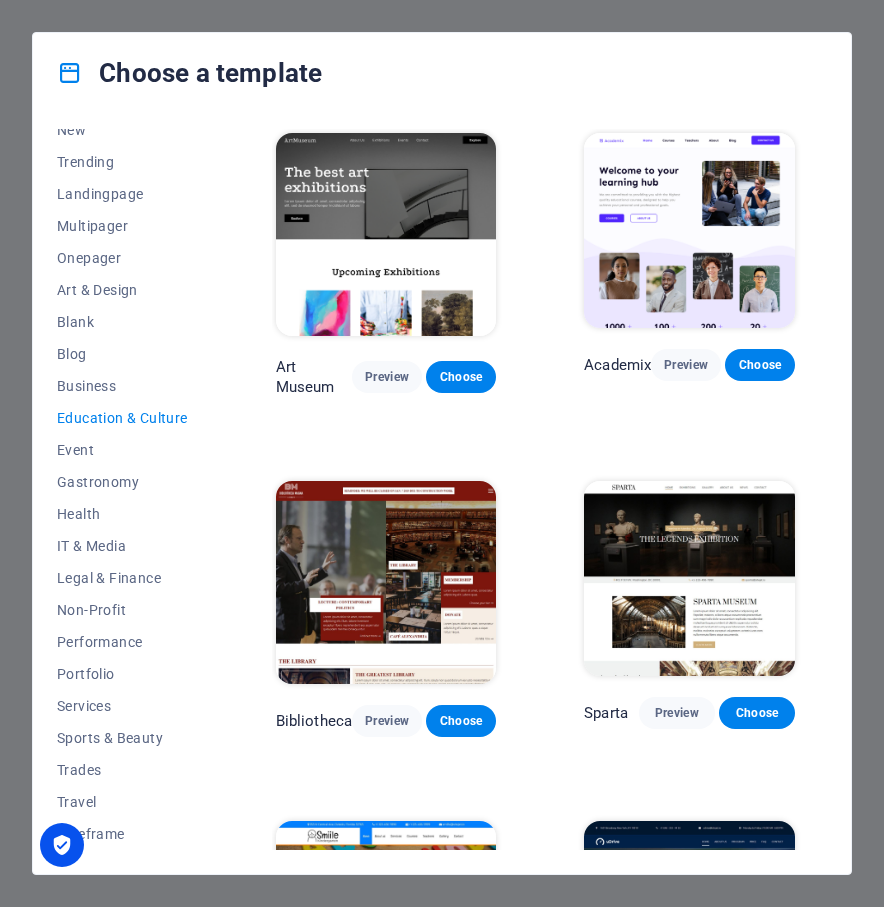 click at bounding box center [386, 234] 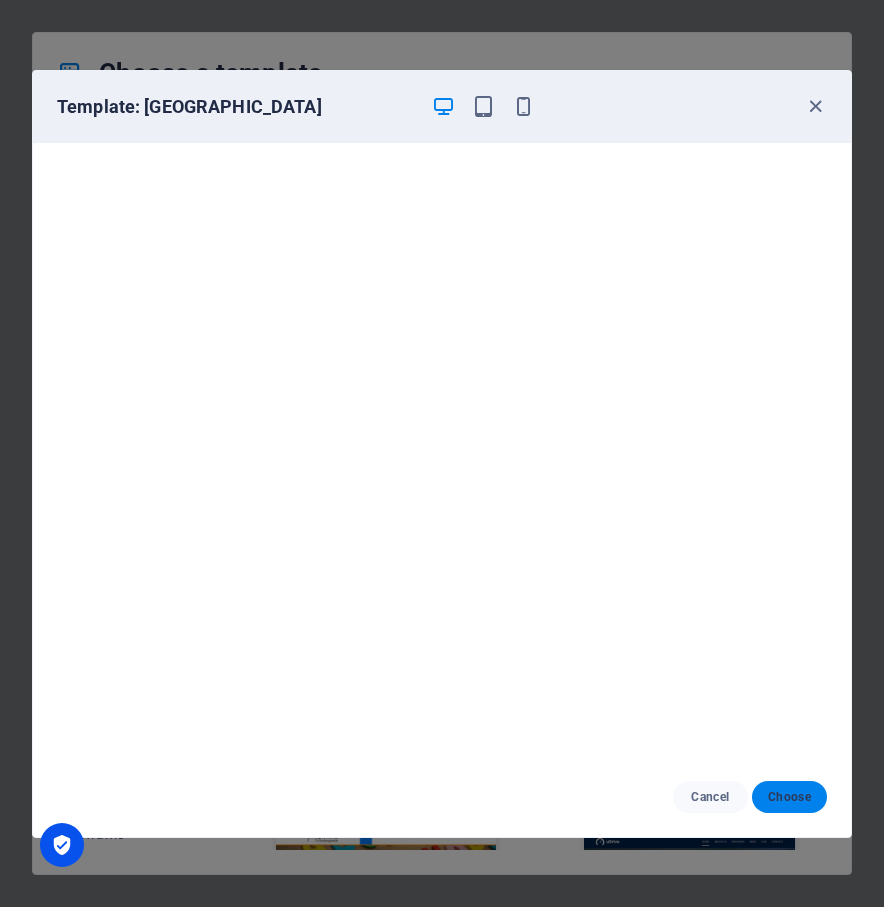 click on "Choose" at bounding box center (789, 797) 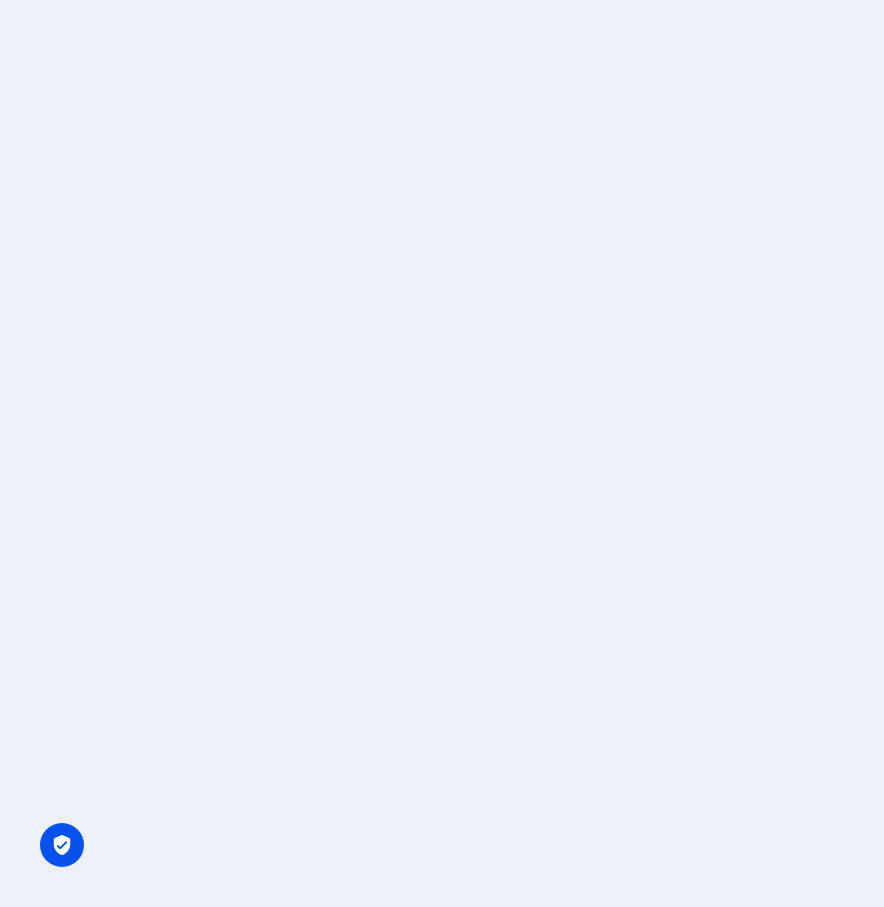 scroll, scrollTop: 0, scrollLeft: 0, axis: both 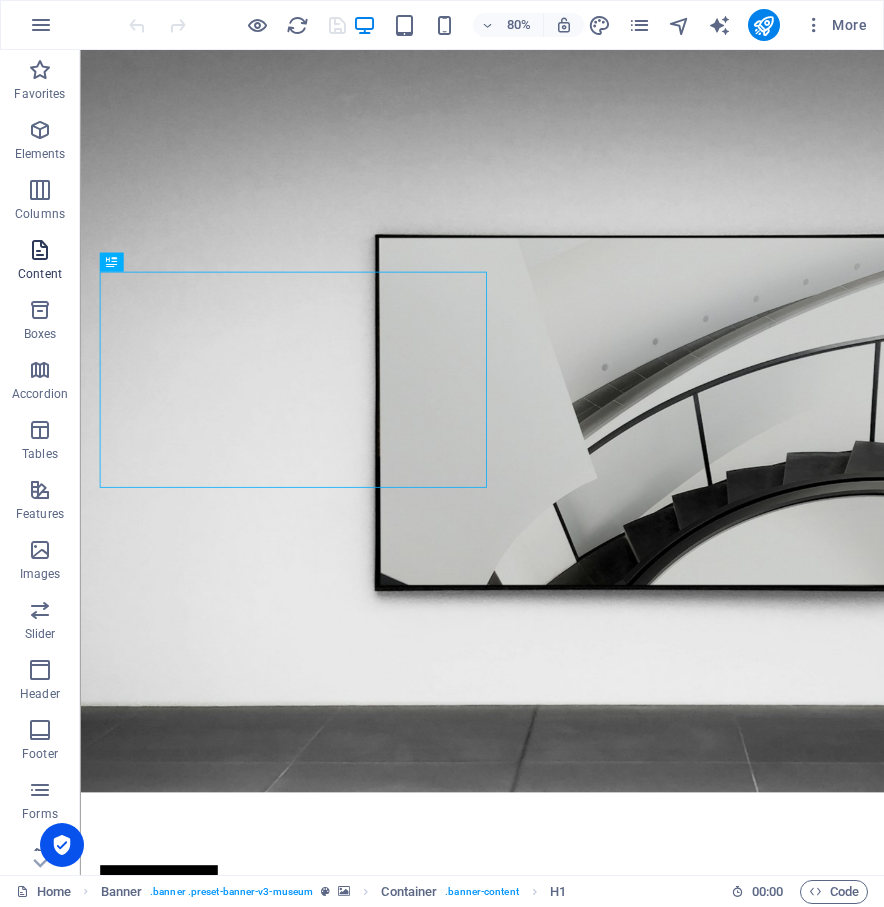 click on "Content" at bounding box center (40, 262) 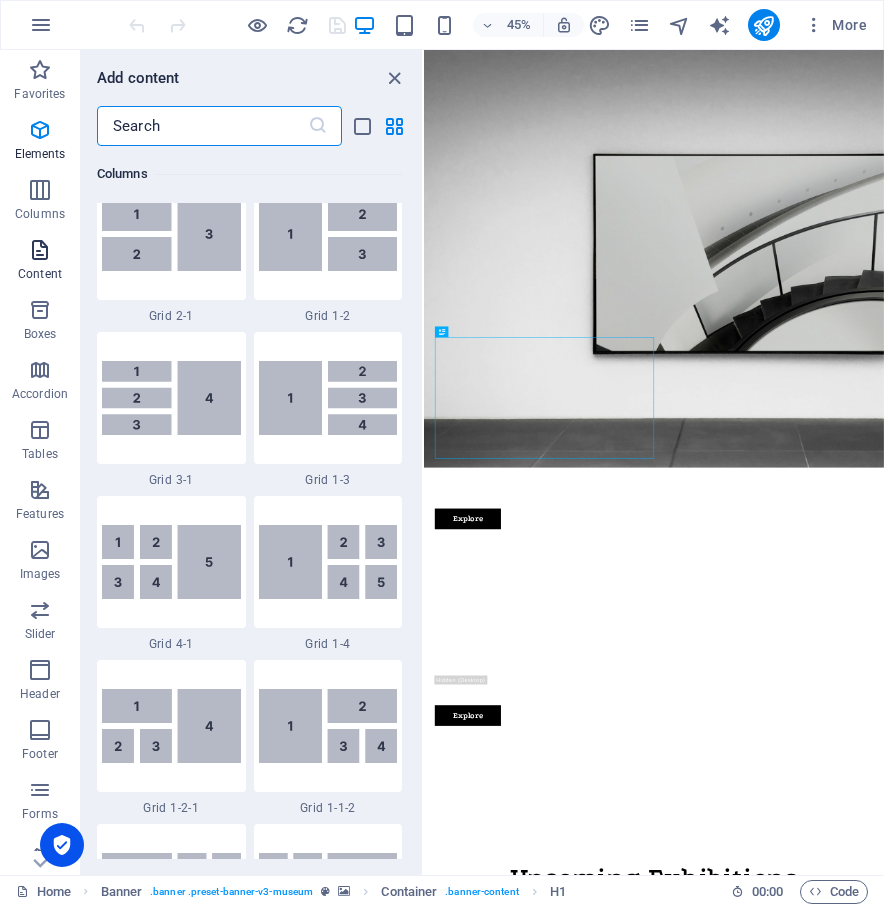 scroll, scrollTop: 3499, scrollLeft: 0, axis: vertical 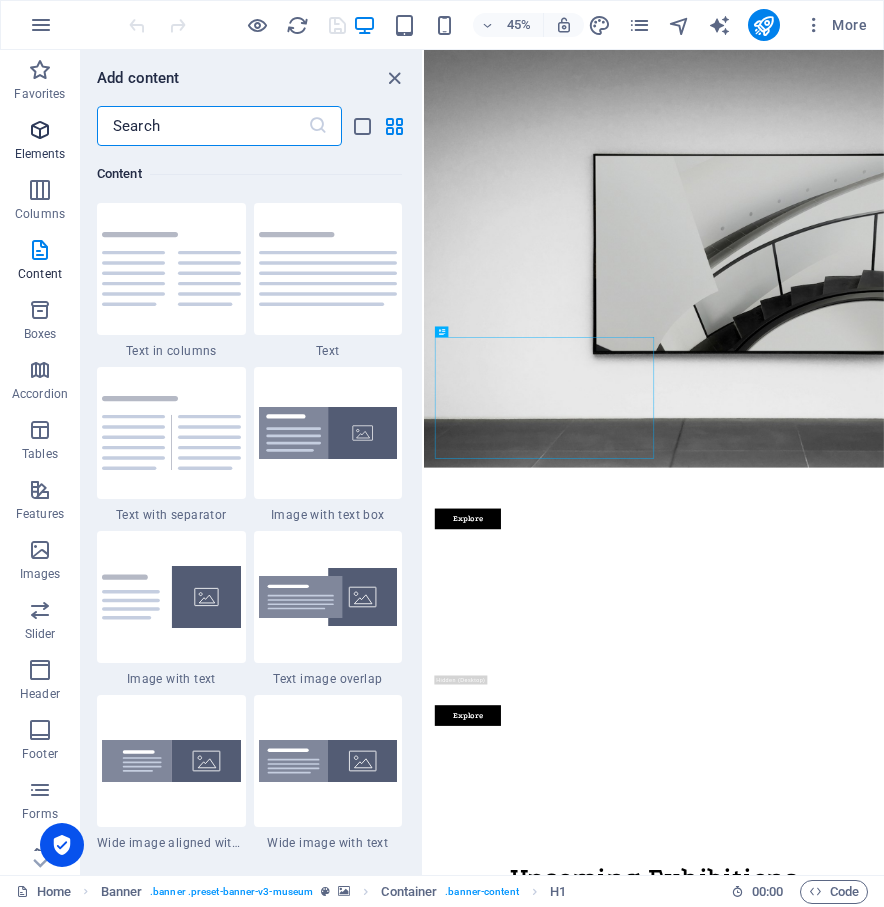 click at bounding box center [40, 130] 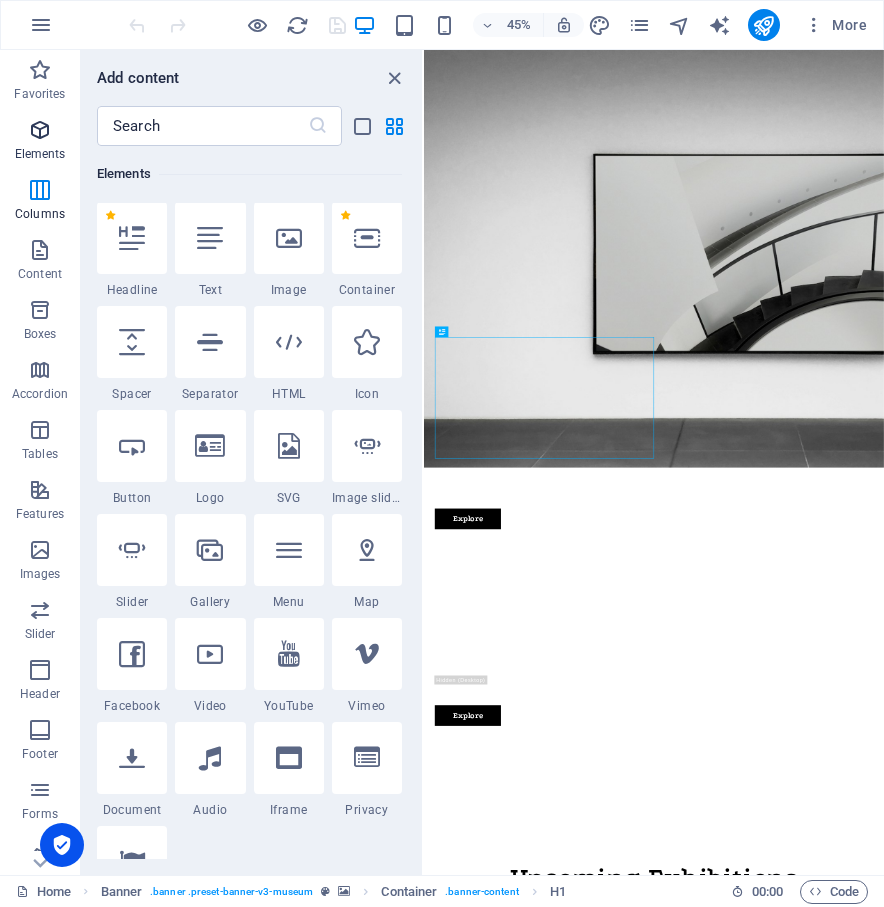 scroll, scrollTop: 213, scrollLeft: 0, axis: vertical 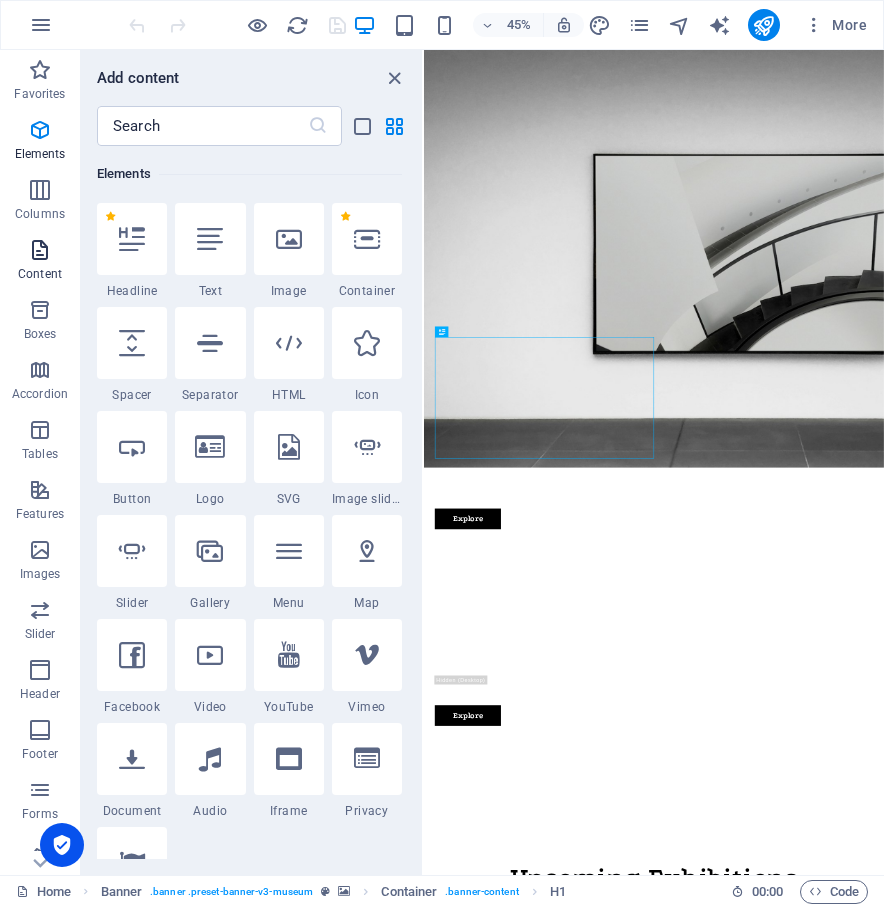click at bounding box center [40, 250] 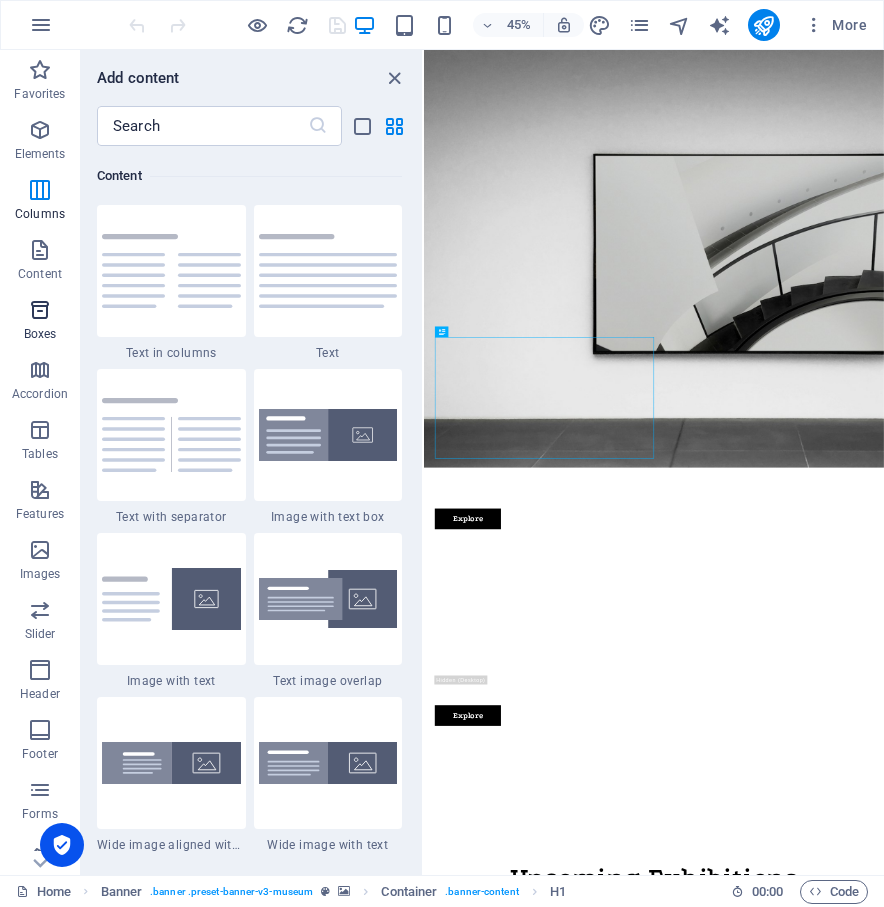 scroll, scrollTop: 3499, scrollLeft: 0, axis: vertical 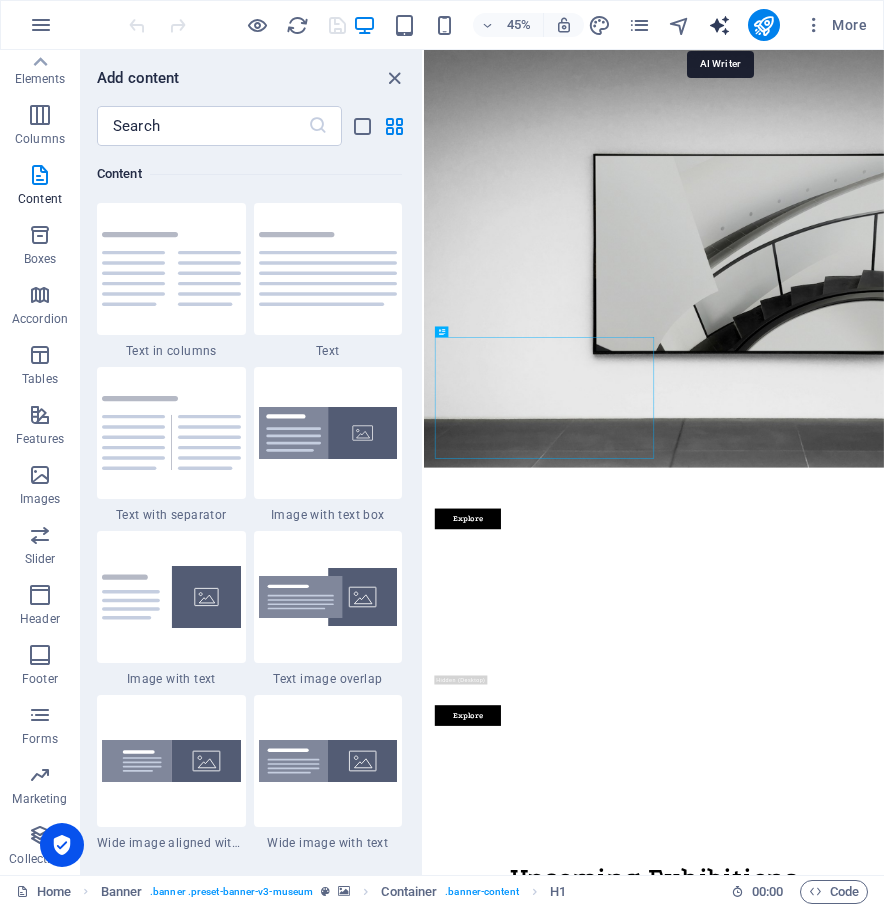click at bounding box center [719, 25] 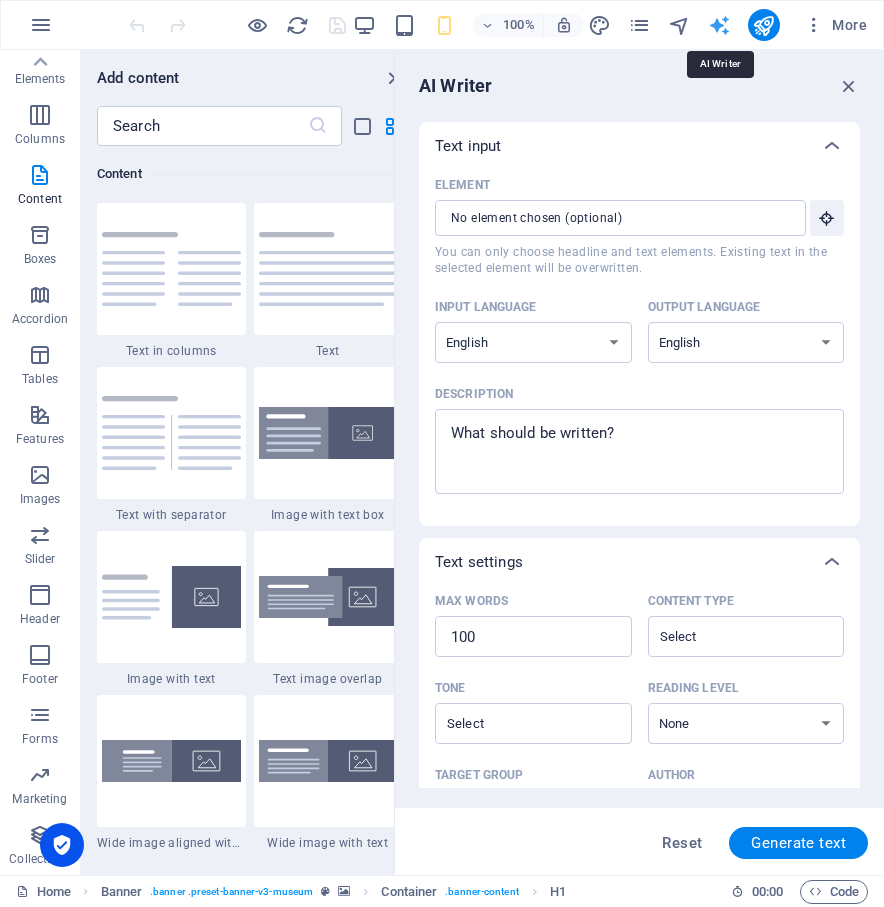 scroll, scrollTop: 0, scrollLeft: 0, axis: both 